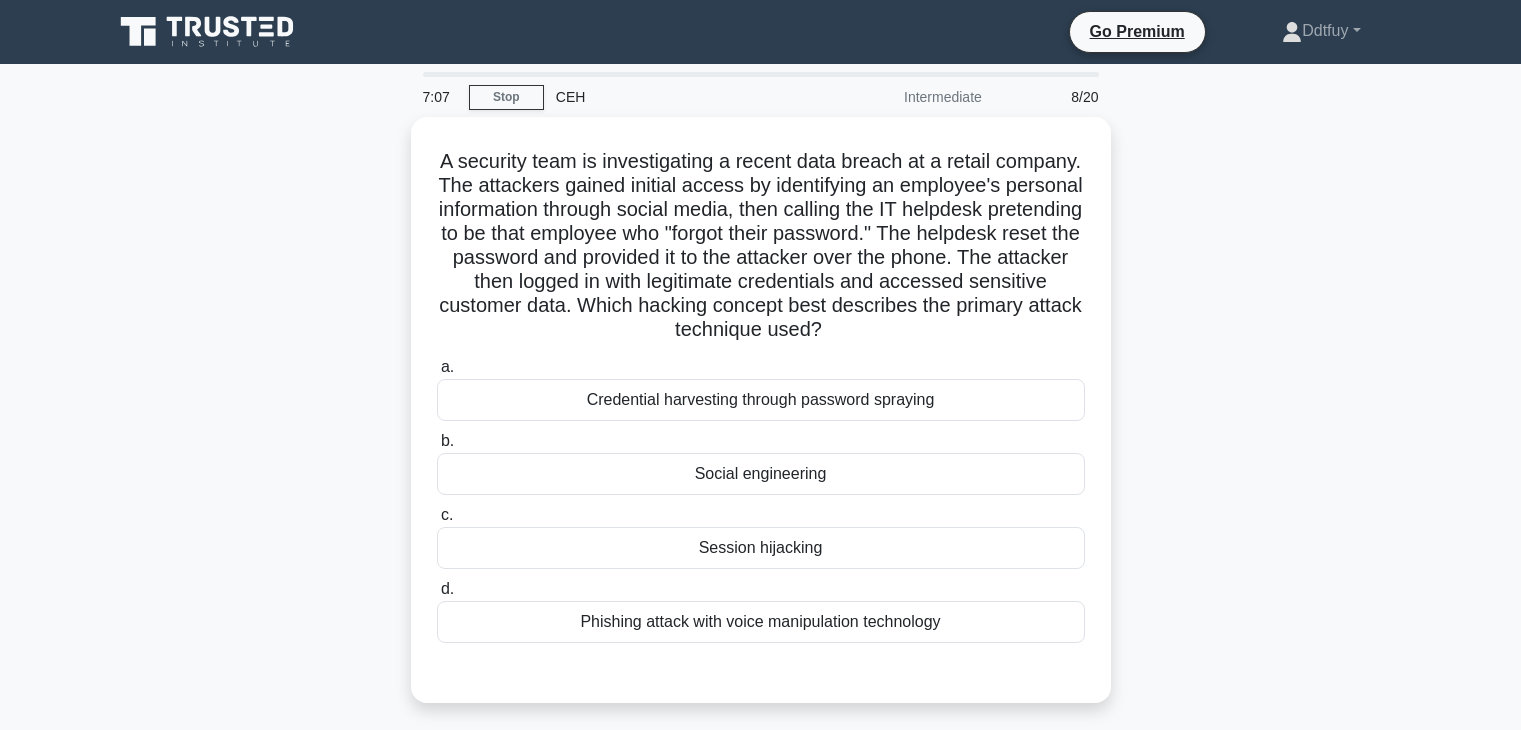 scroll, scrollTop: 53, scrollLeft: 0, axis: vertical 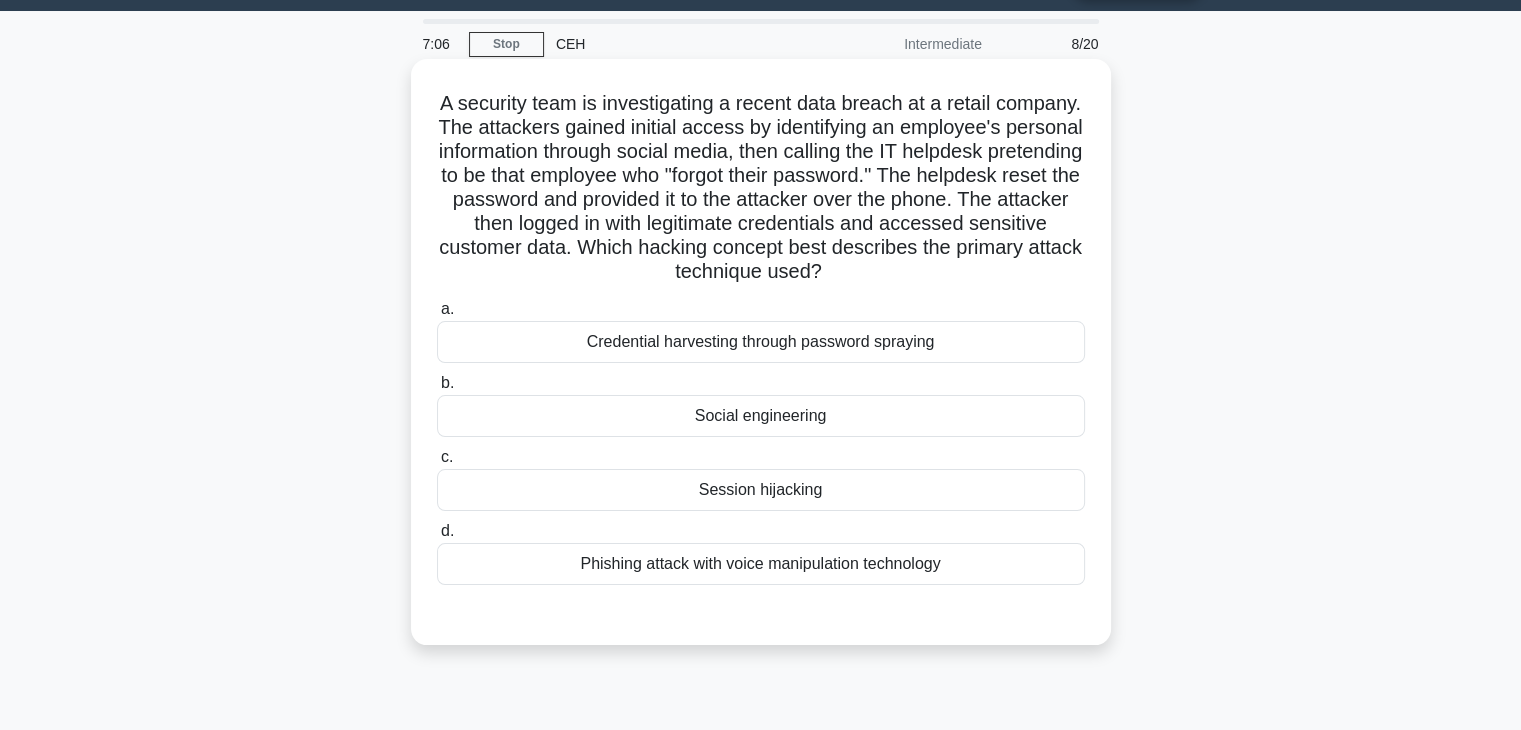 click on "Social engineering" at bounding box center [761, 416] 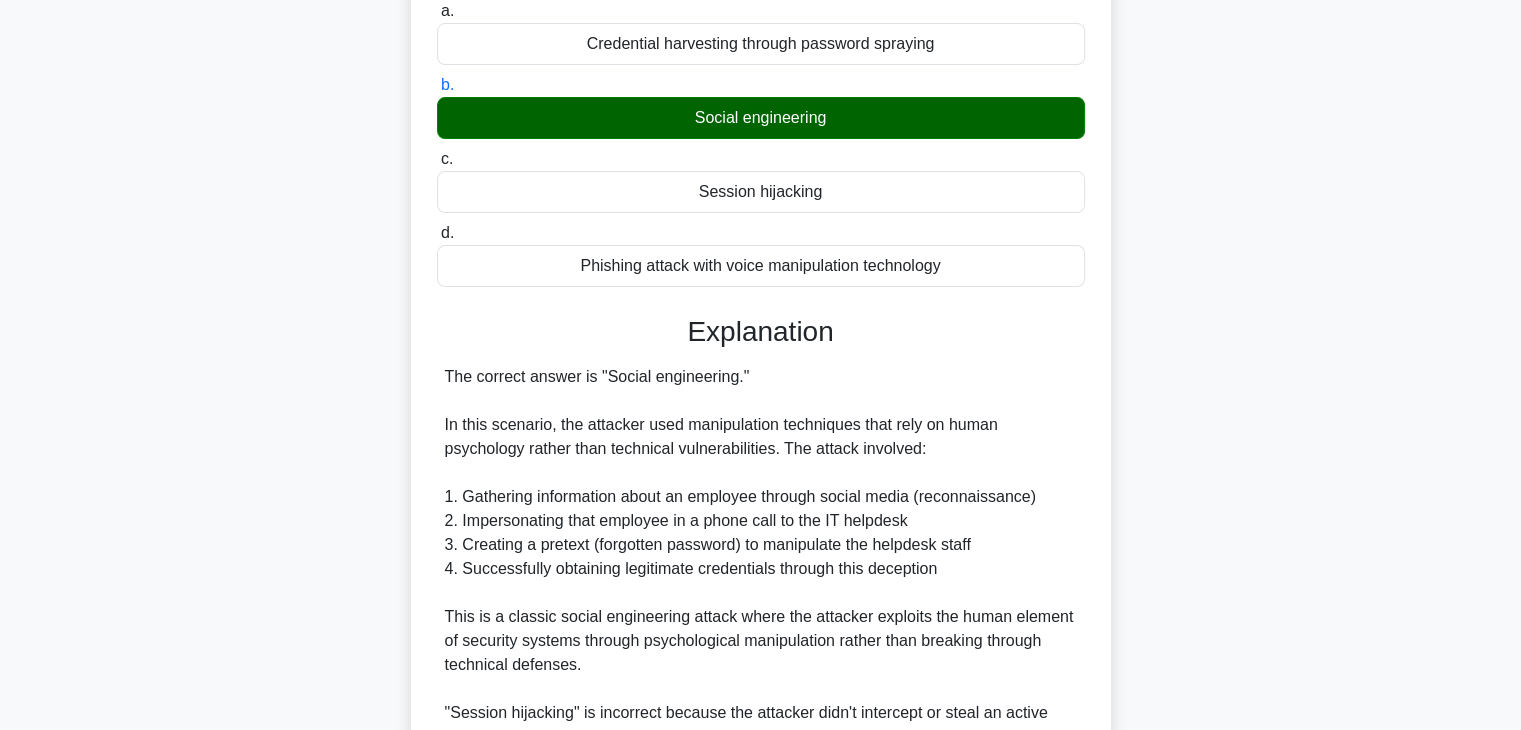 scroll, scrollTop: 790, scrollLeft: 0, axis: vertical 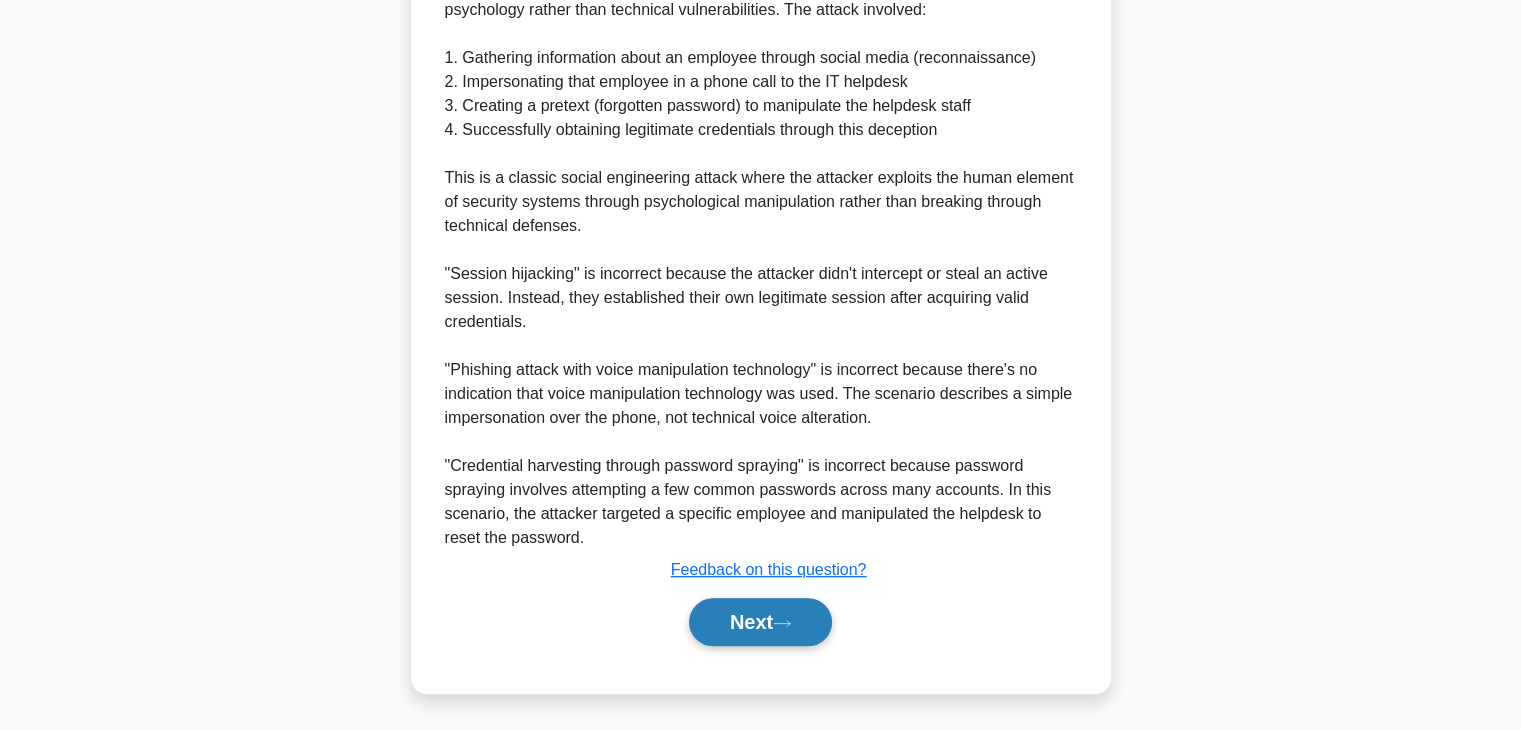 click on "Next" at bounding box center (760, 622) 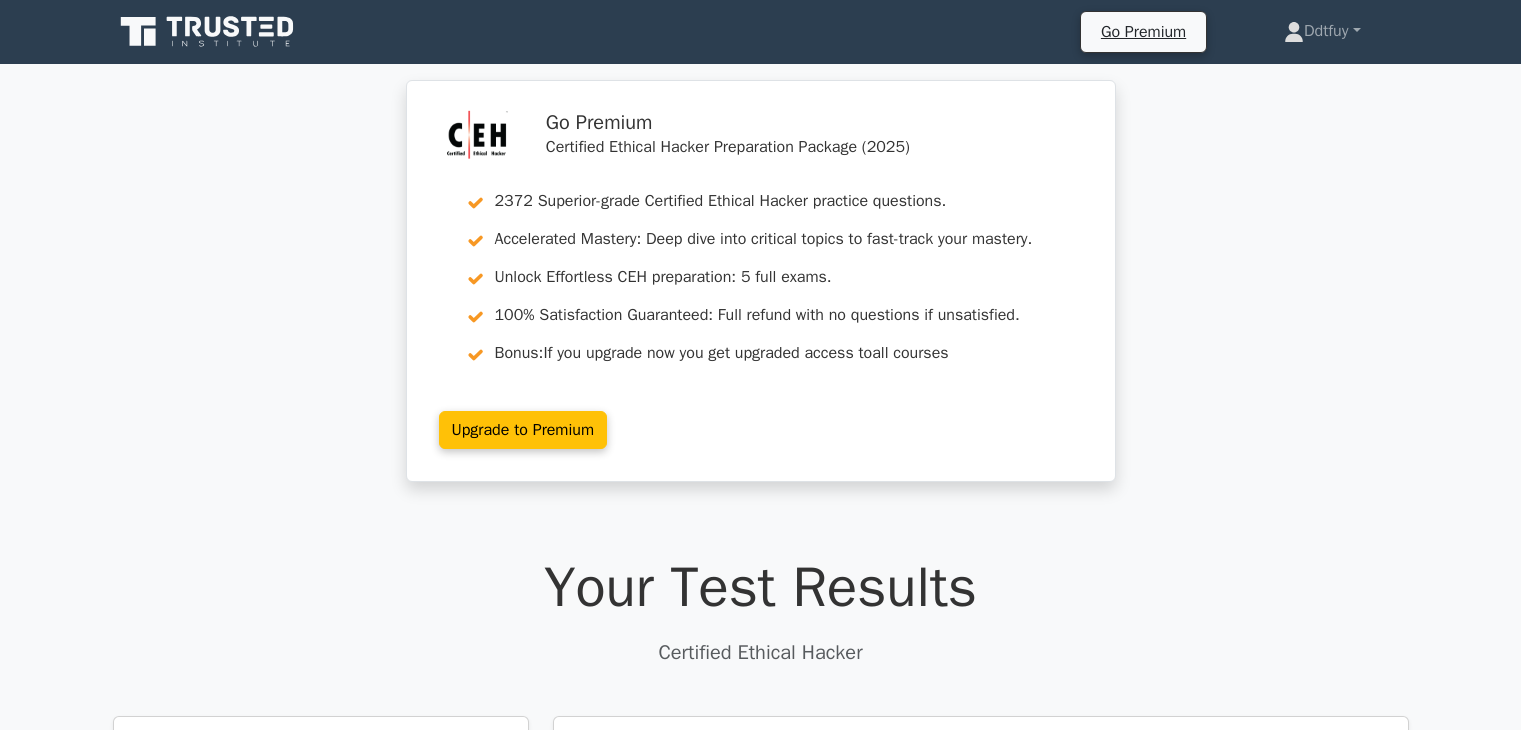 scroll, scrollTop: 0, scrollLeft: 0, axis: both 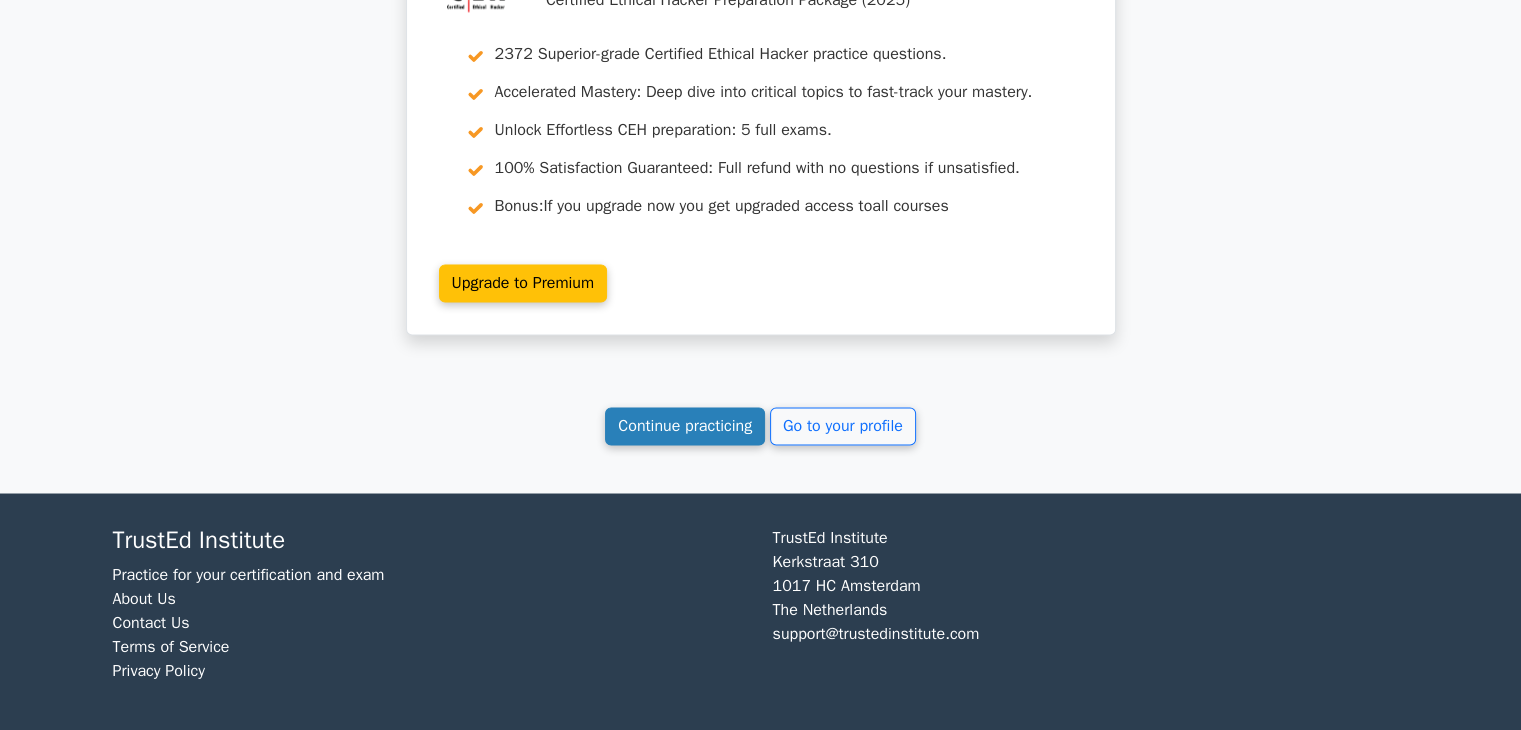 click on "Continue practicing" at bounding box center (685, 426) 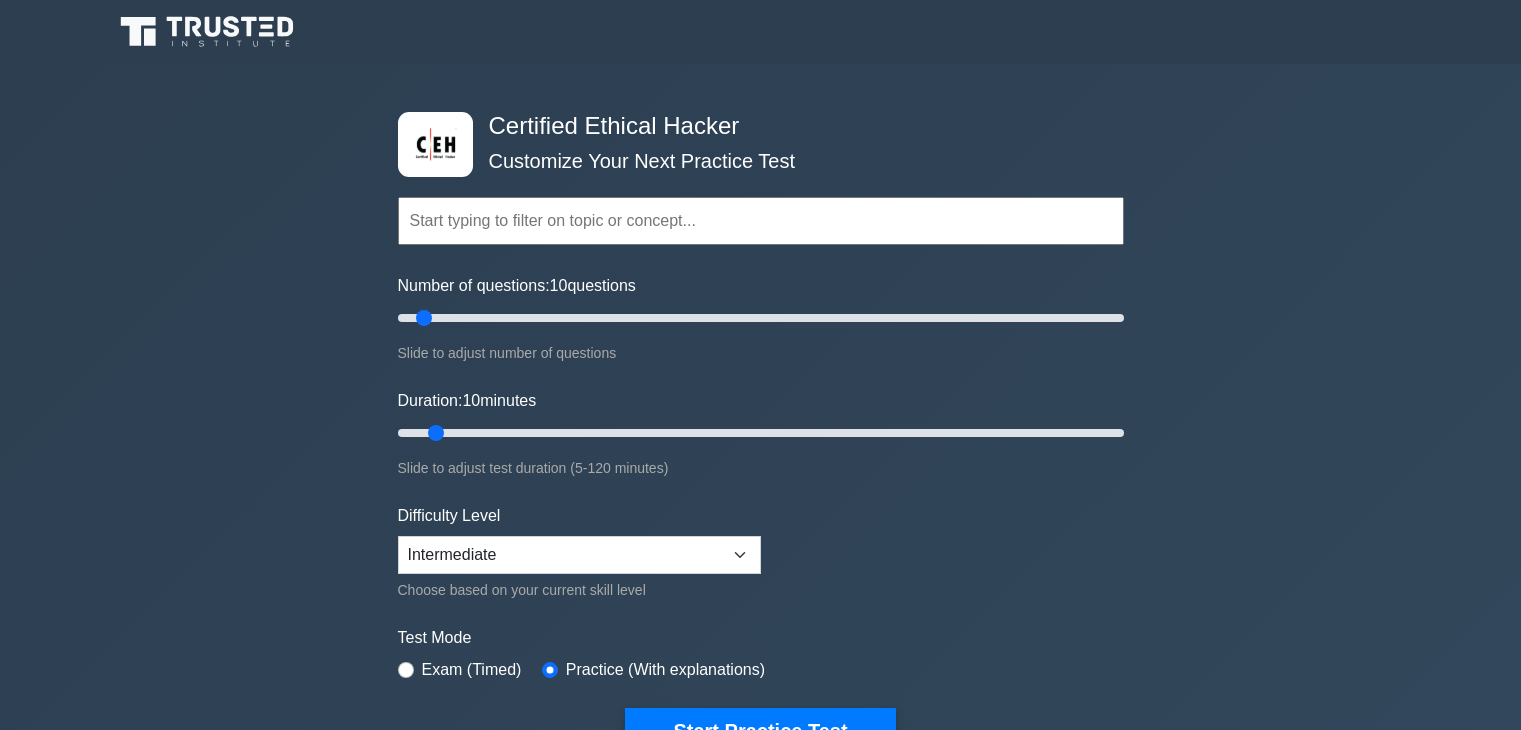 scroll, scrollTop: 0, scrollLeft: 0, axis: both 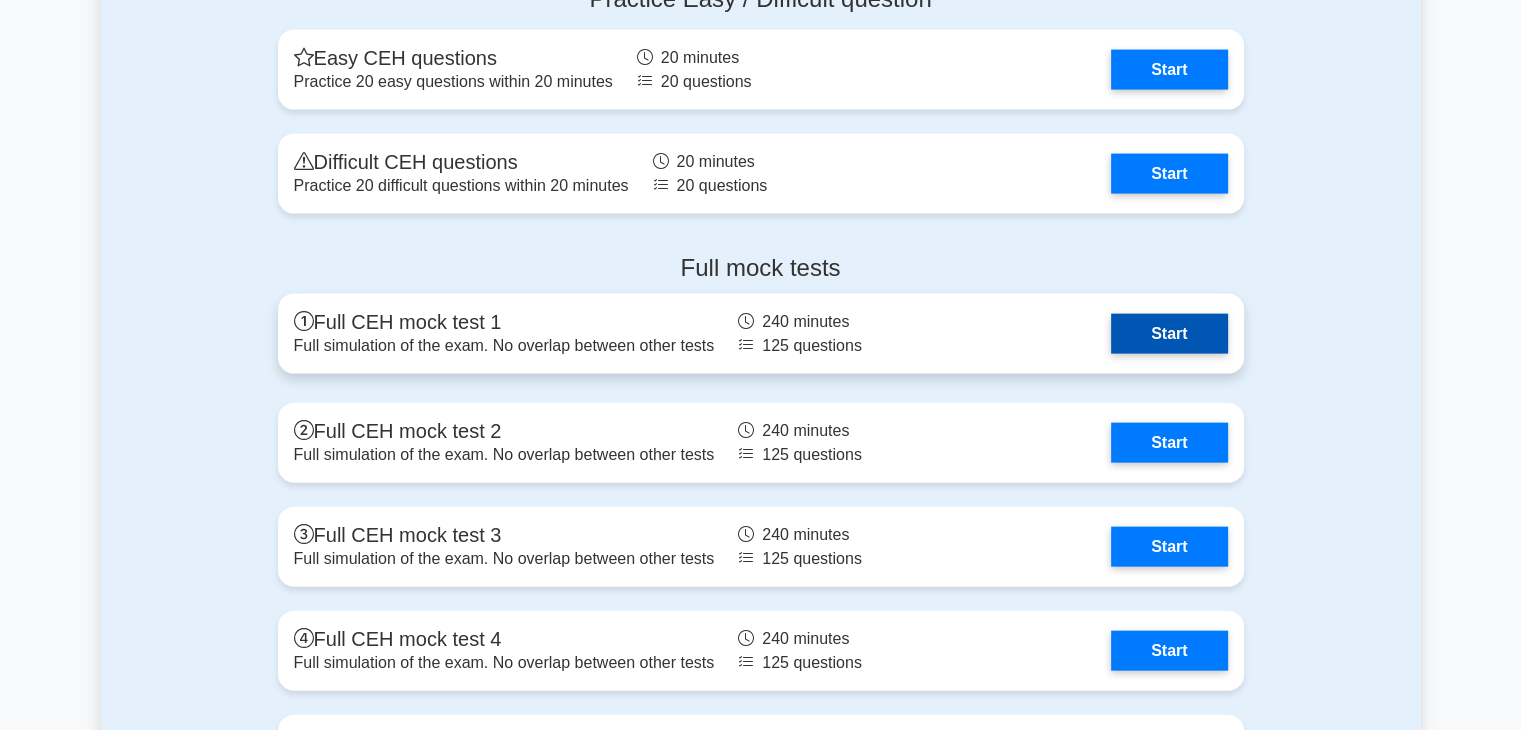 click on "Start" at bounding box center [1169, 334] 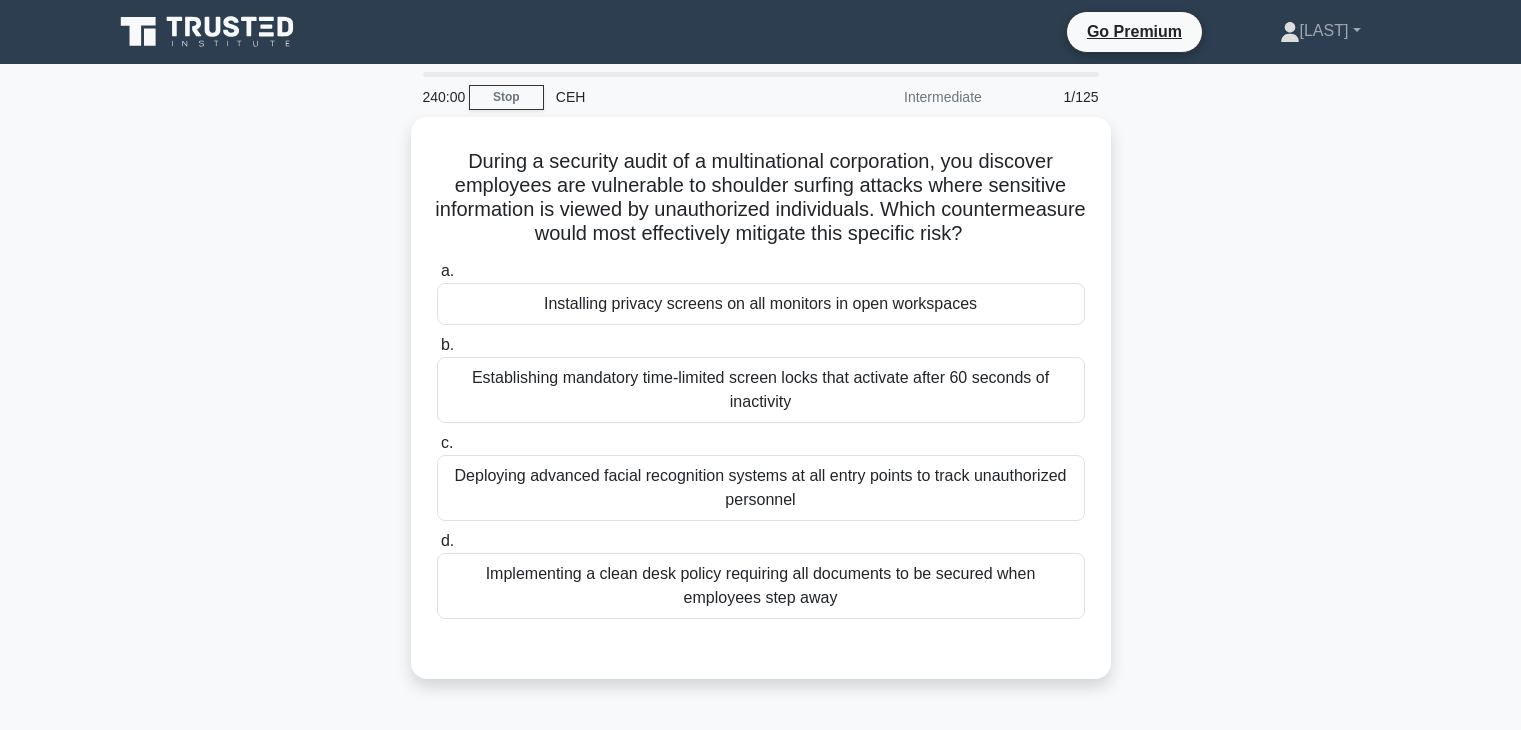 scroll, scrollTop: 0, scrollLeft: 0, axis: both 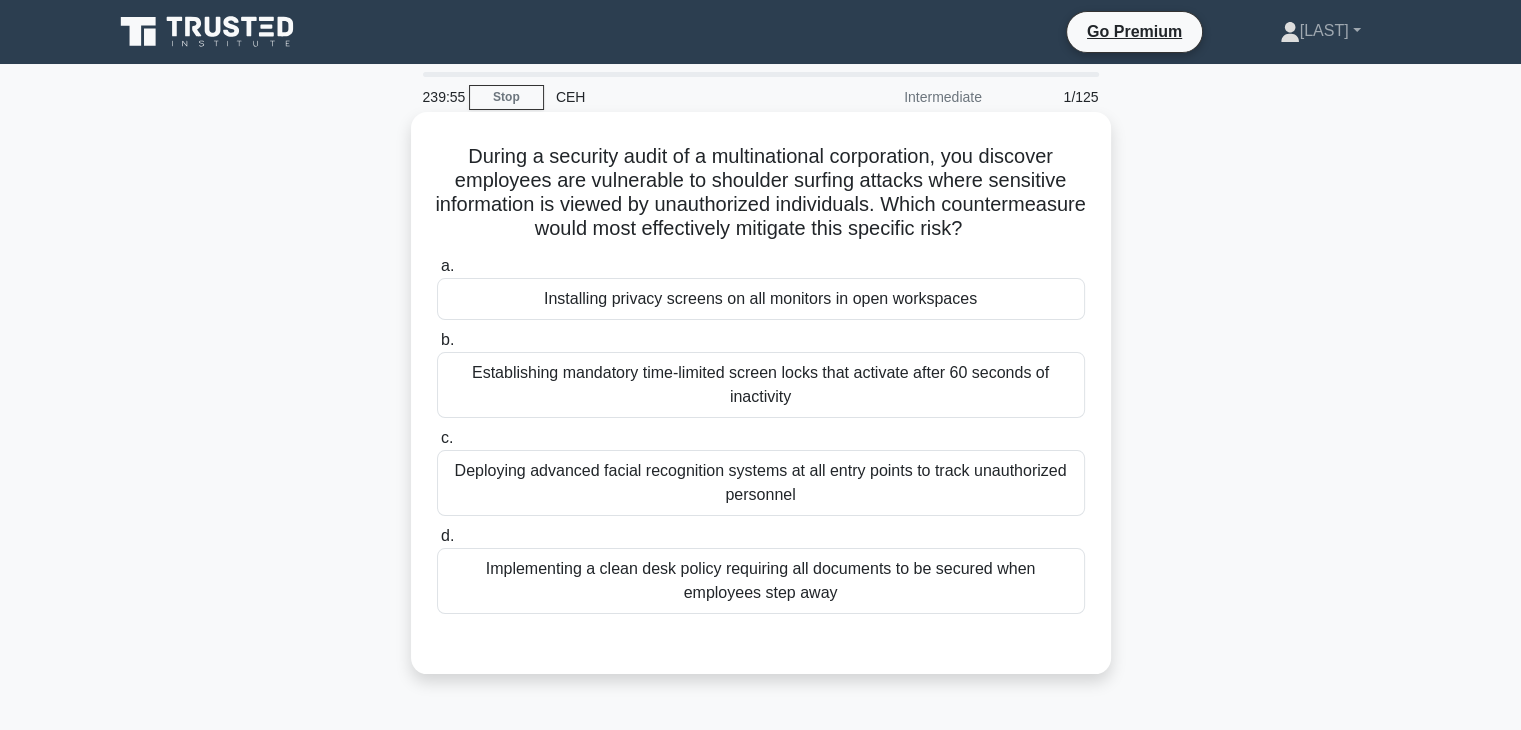 click on "During a security audit of a multinational corporation, you discover employees are vulnerable to shoulder surfing attacks where sensitive information is viewed by unauthorized individuals. Which countermeasure would most effectively mitigate this specific risk?
.spinner_0XTQ{transform-origin:center;animation:spinner_y6GP .75s linear infinite}@keyframes spinner_y6GP{100%{transform:rotate(360deg)}}" at bounding box center (761, 193) 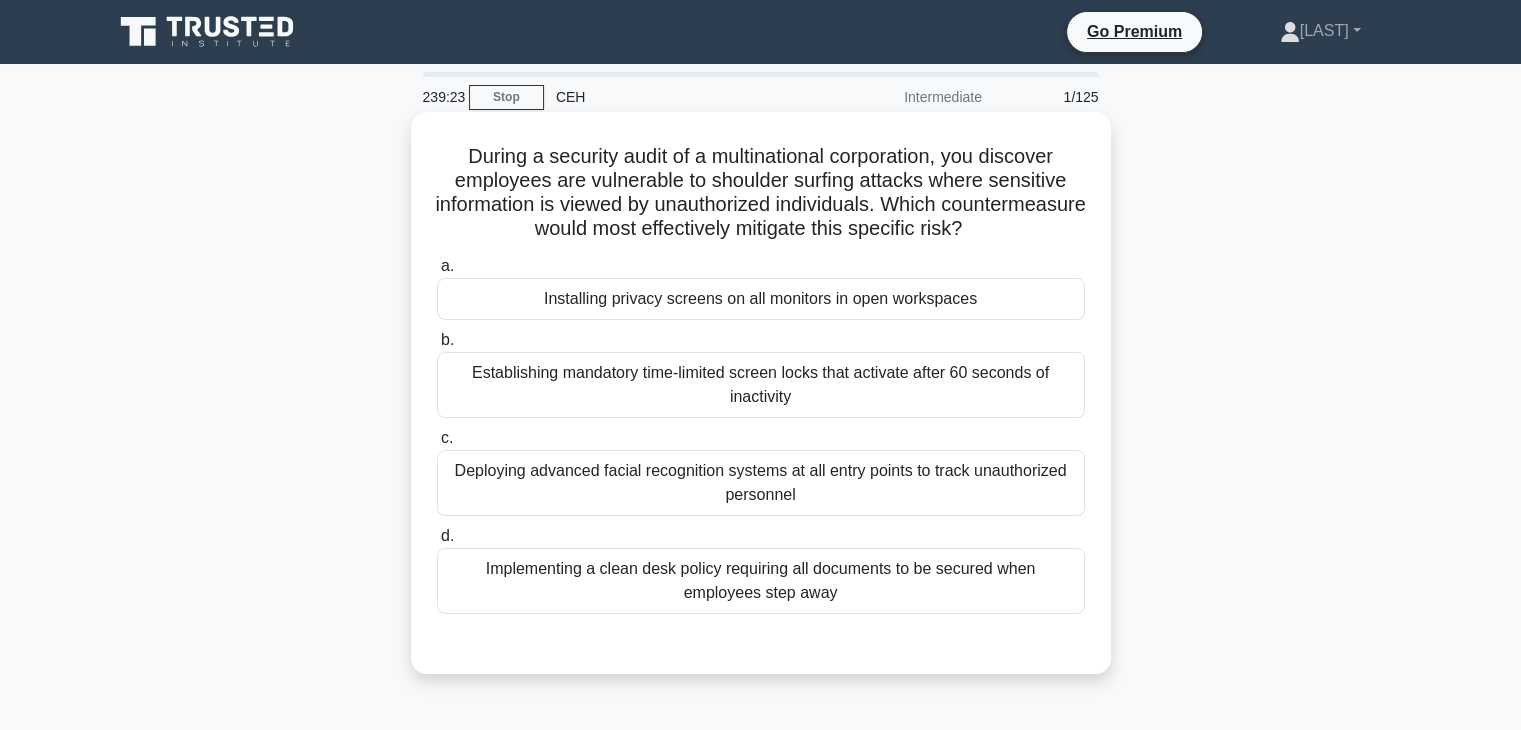 click on "Establishing mandatory time-limited screen locks that activate after 60 seconds of inactivity" at bounding box center [761, 385] 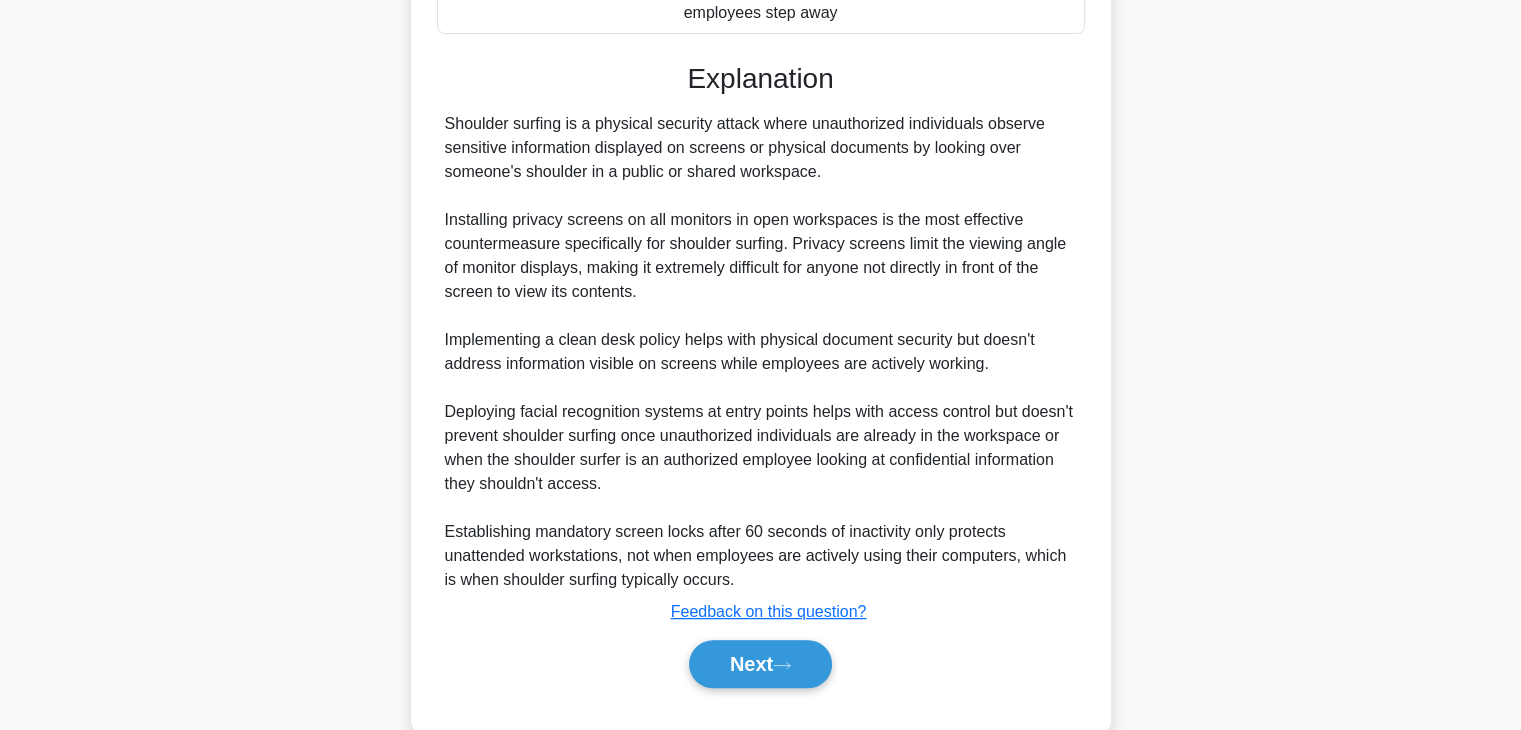 scroll, scrollTop: 595, scrollLeft: 0, axis: vertical 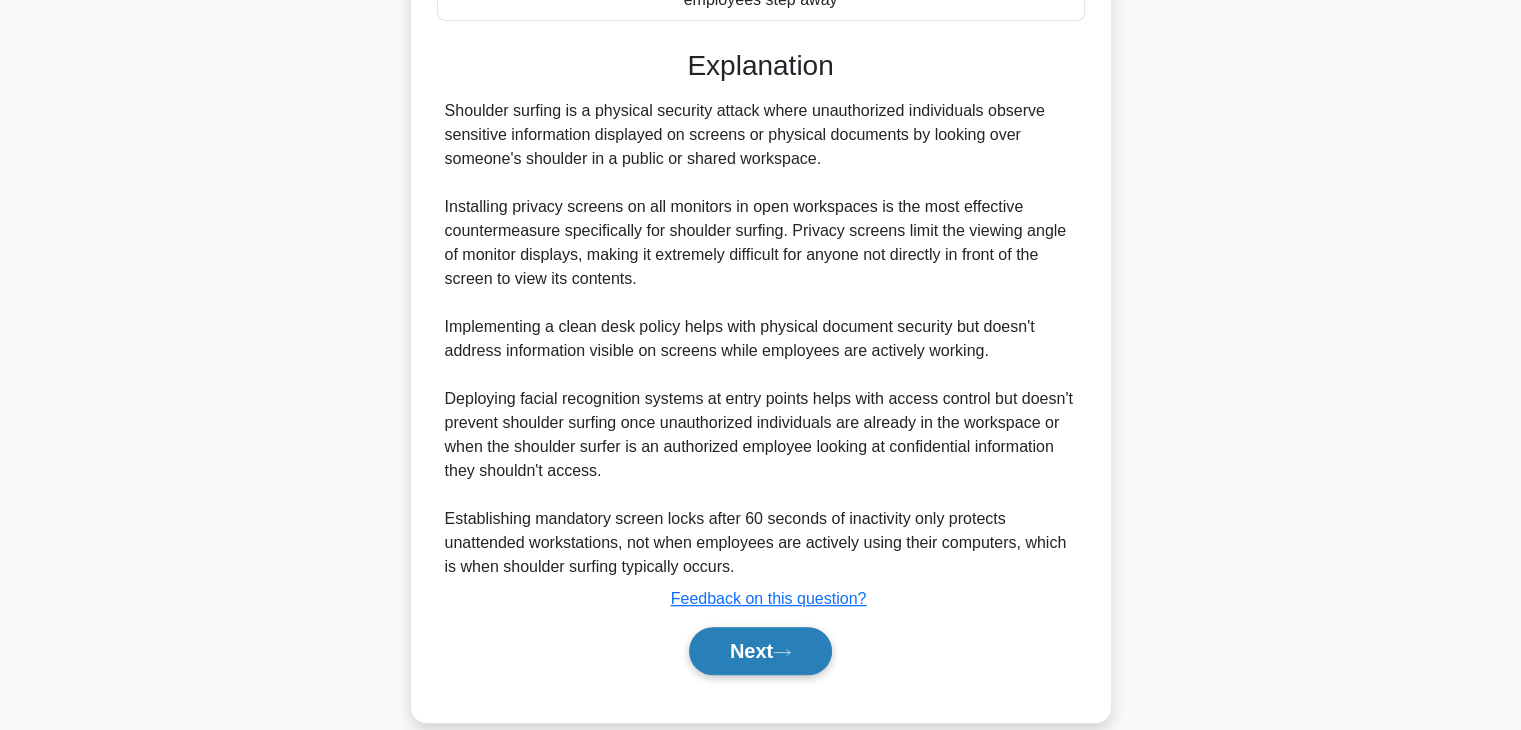 click on "Next" at bounding box center (760, 651) 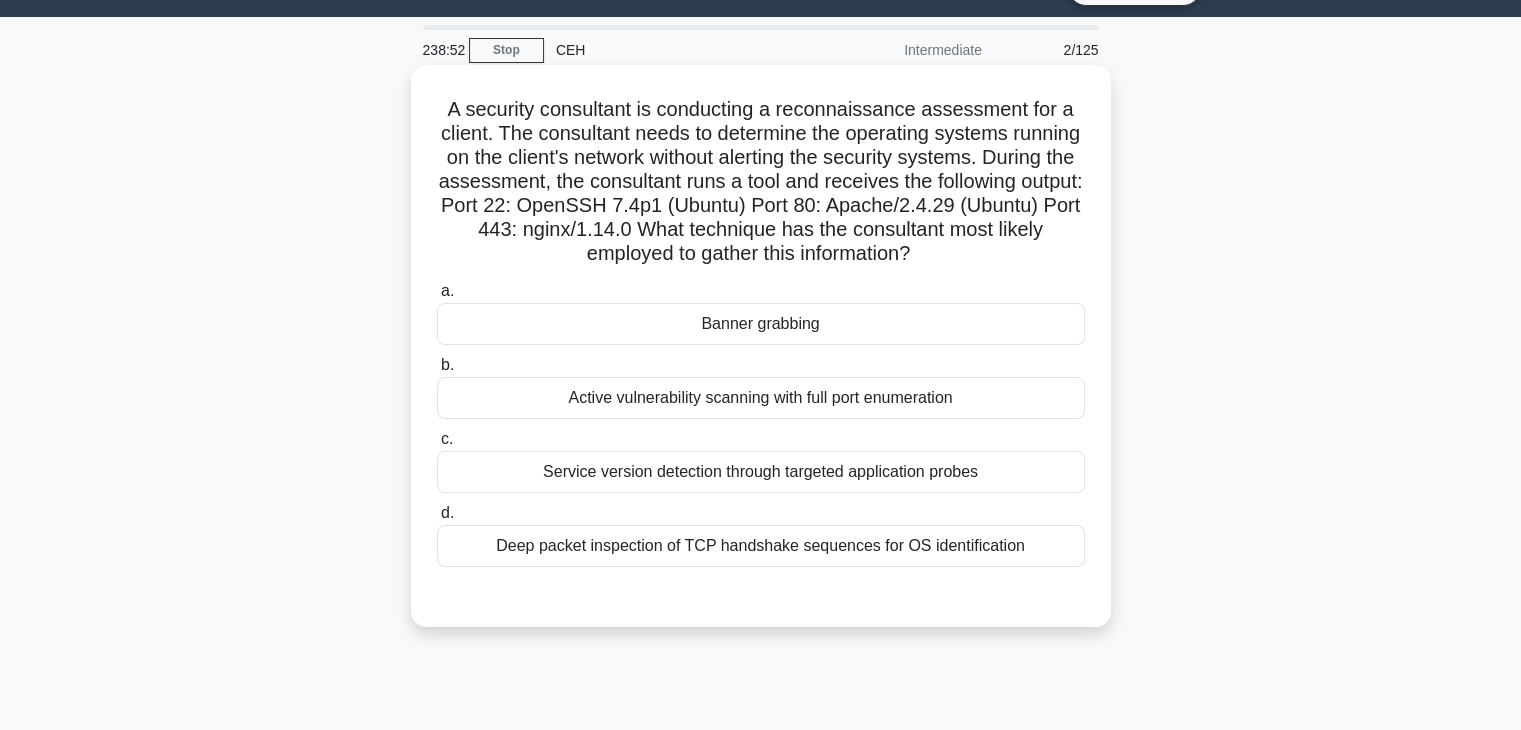 scroll, scrollTop: 54, scrollLeft: 0, axis: vertical 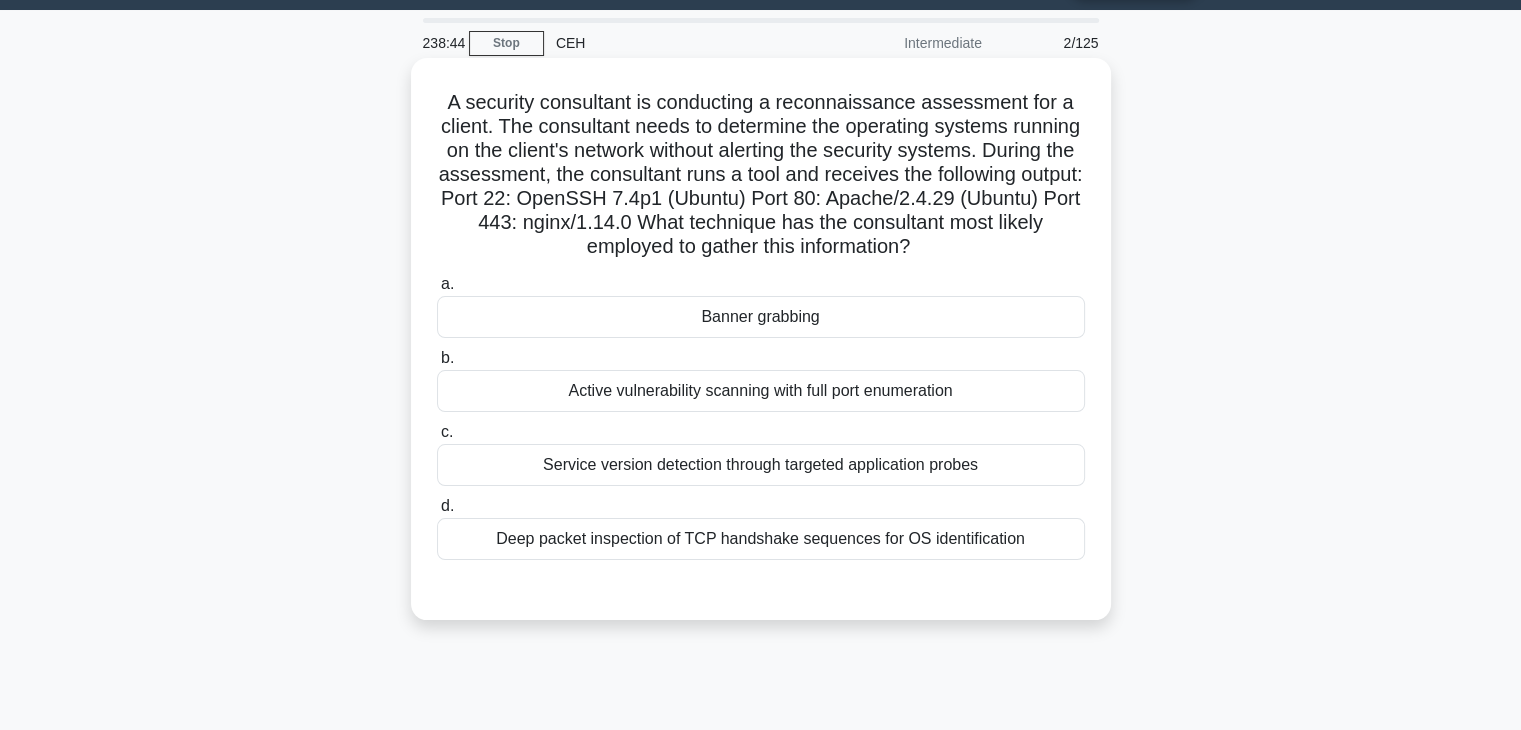 click on "Active vulnerability scanning with full port enumeration" at bounding box center [761, 391] 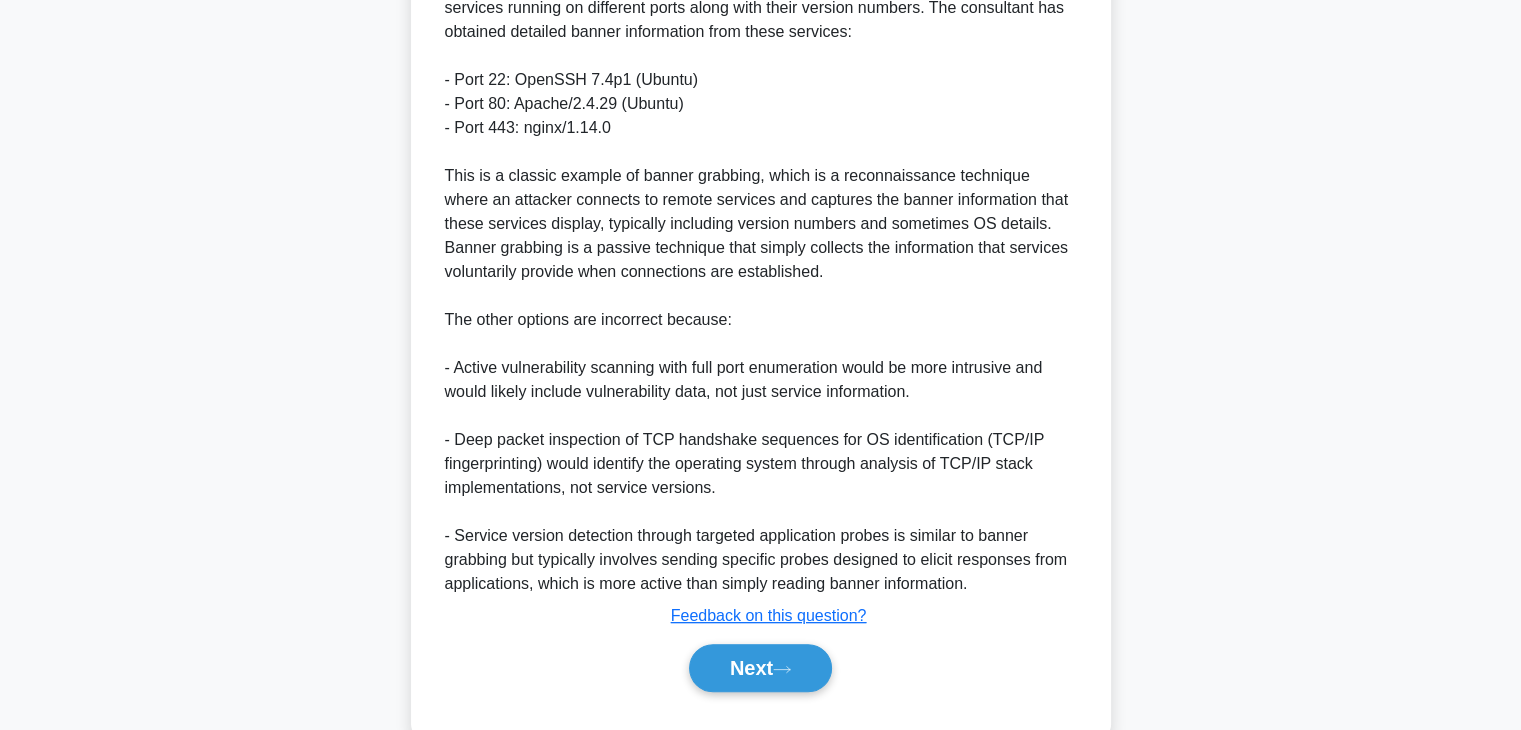 scroll, scrollTop: 768, scrollLeft: 0, axis: vertical 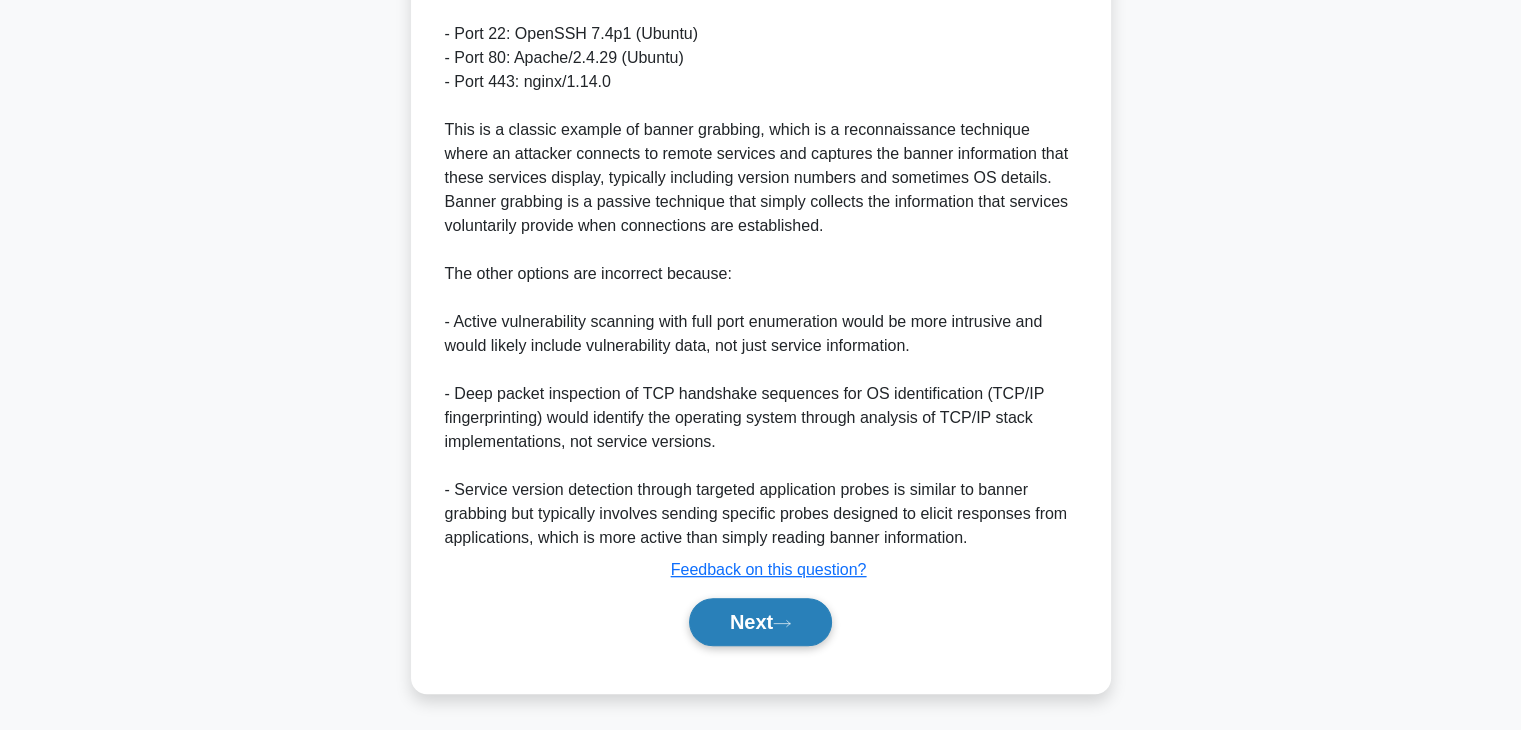 click on "Next" at bounding box center (760, 622) 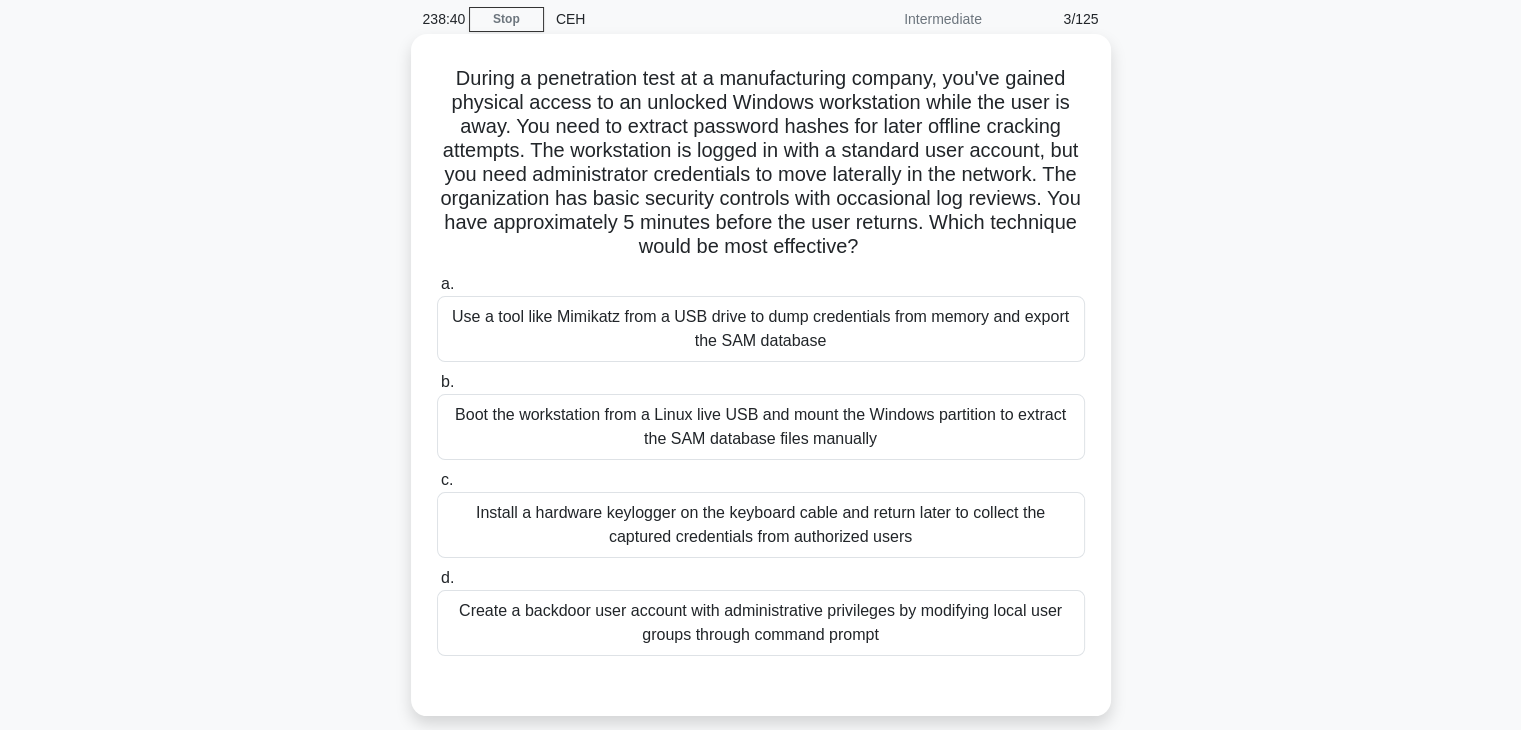 scroll, scrollTop: 77, scrollLeft: 0, axis: vertical 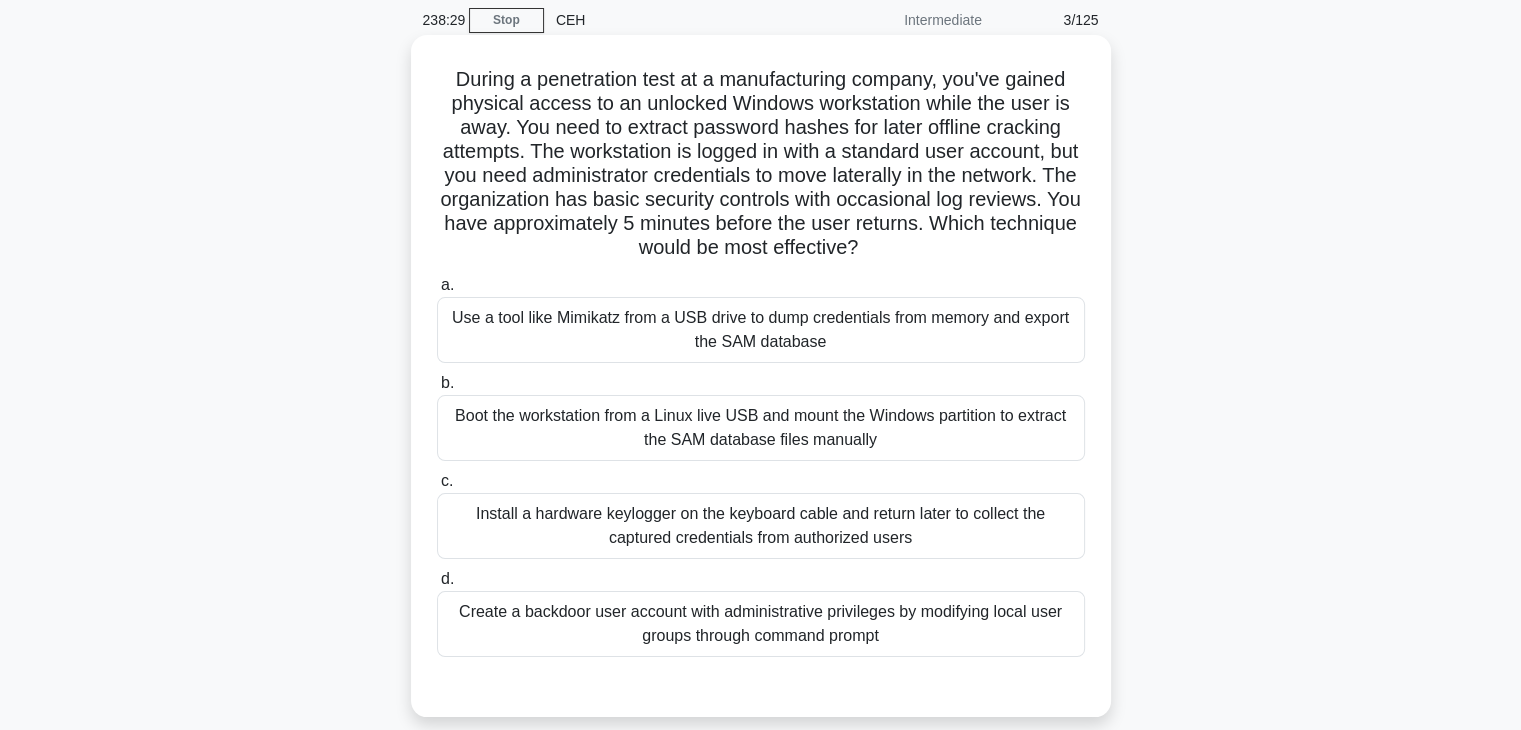 click on "Boot the workstation from a Linux live USB and mount the Windows partition to extract the SAM database files manually" at bounding box center (761, 428) 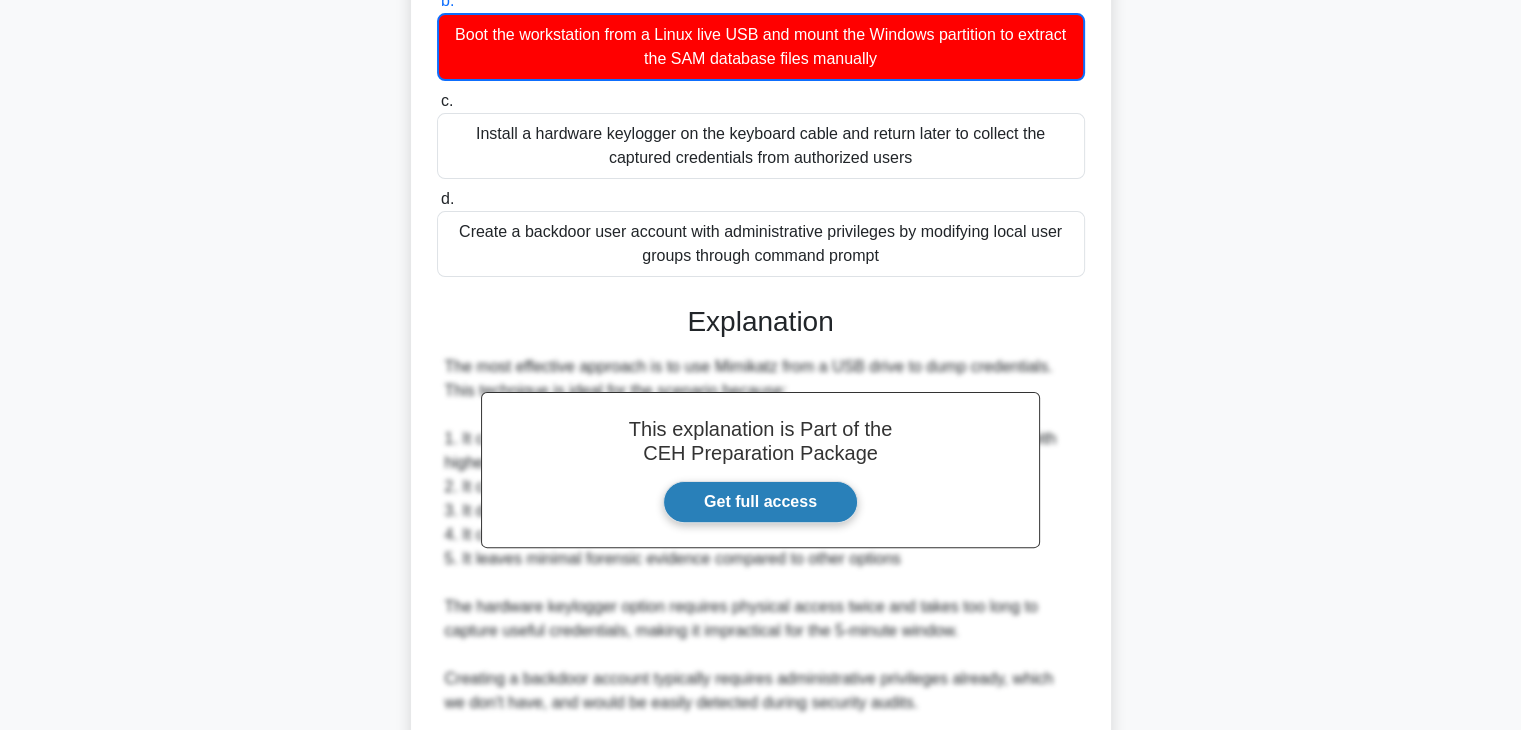 scroll, scrollTop: 744, scrollLeft: 0, axis: vertical 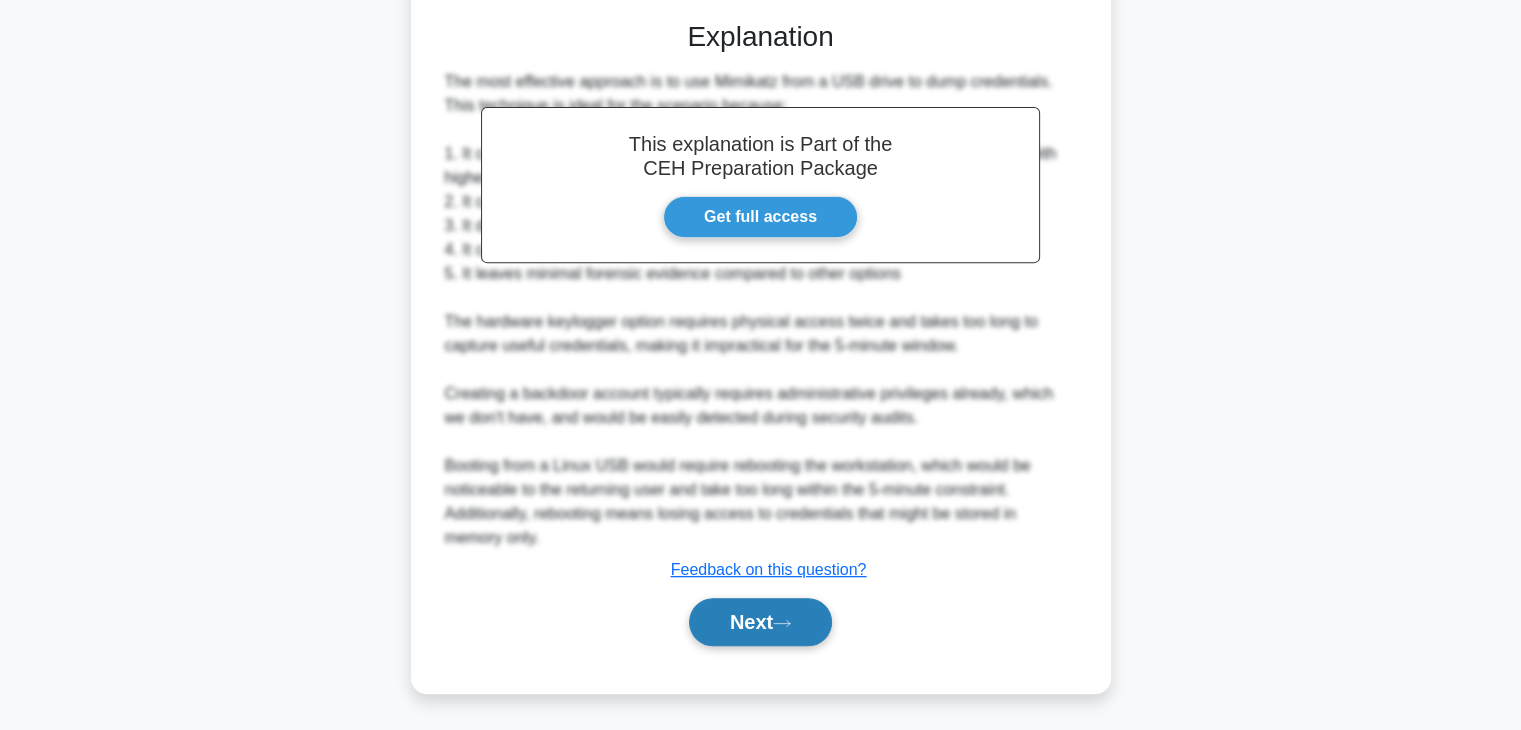 click on "Next" at bounding box center [760, 622] 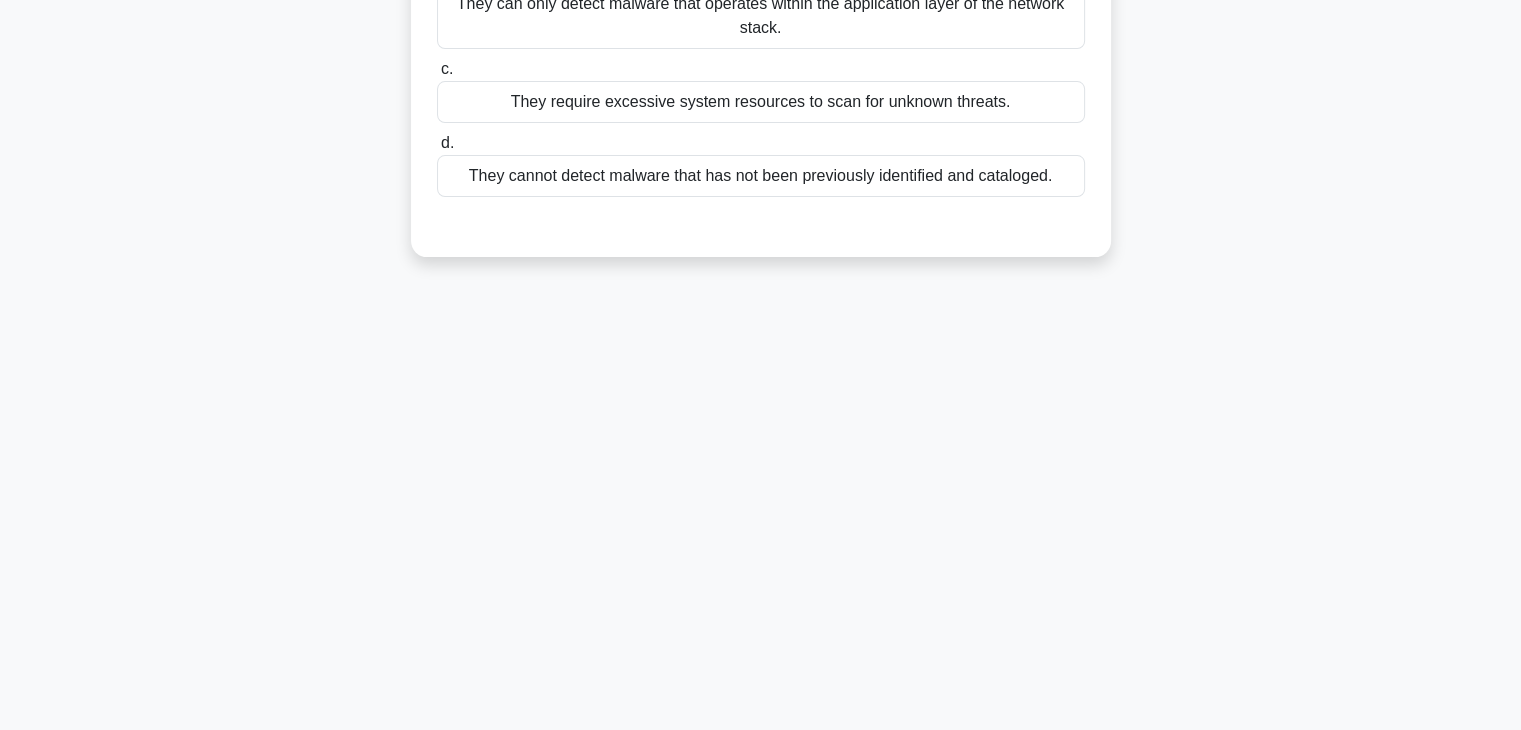 scroll, scrollTop: 0, scrollLeft: 0, axis: both 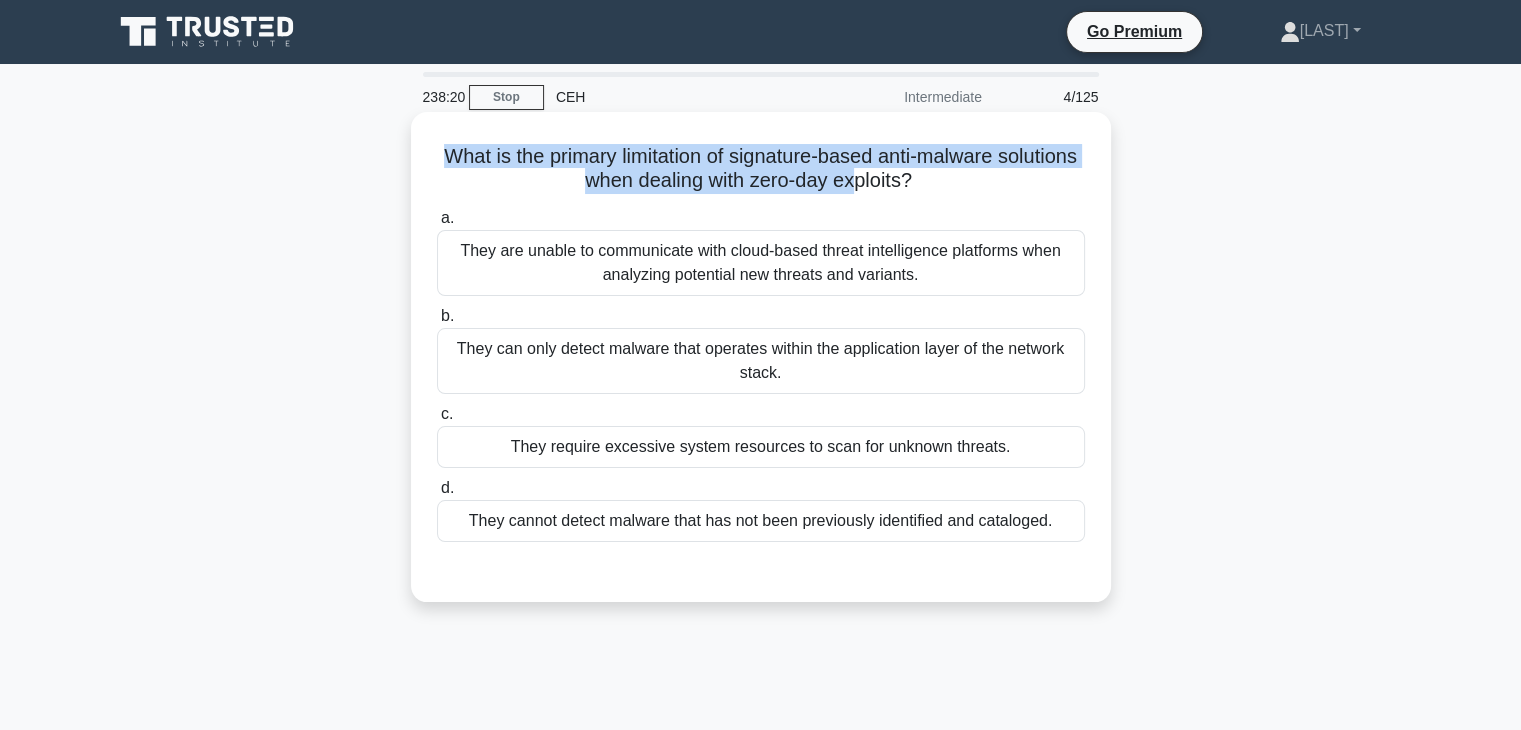 drag, startPoint x: 478, startPoint y: 153, endPoint x: 900, endPoint y: 197, distance: 424.28763 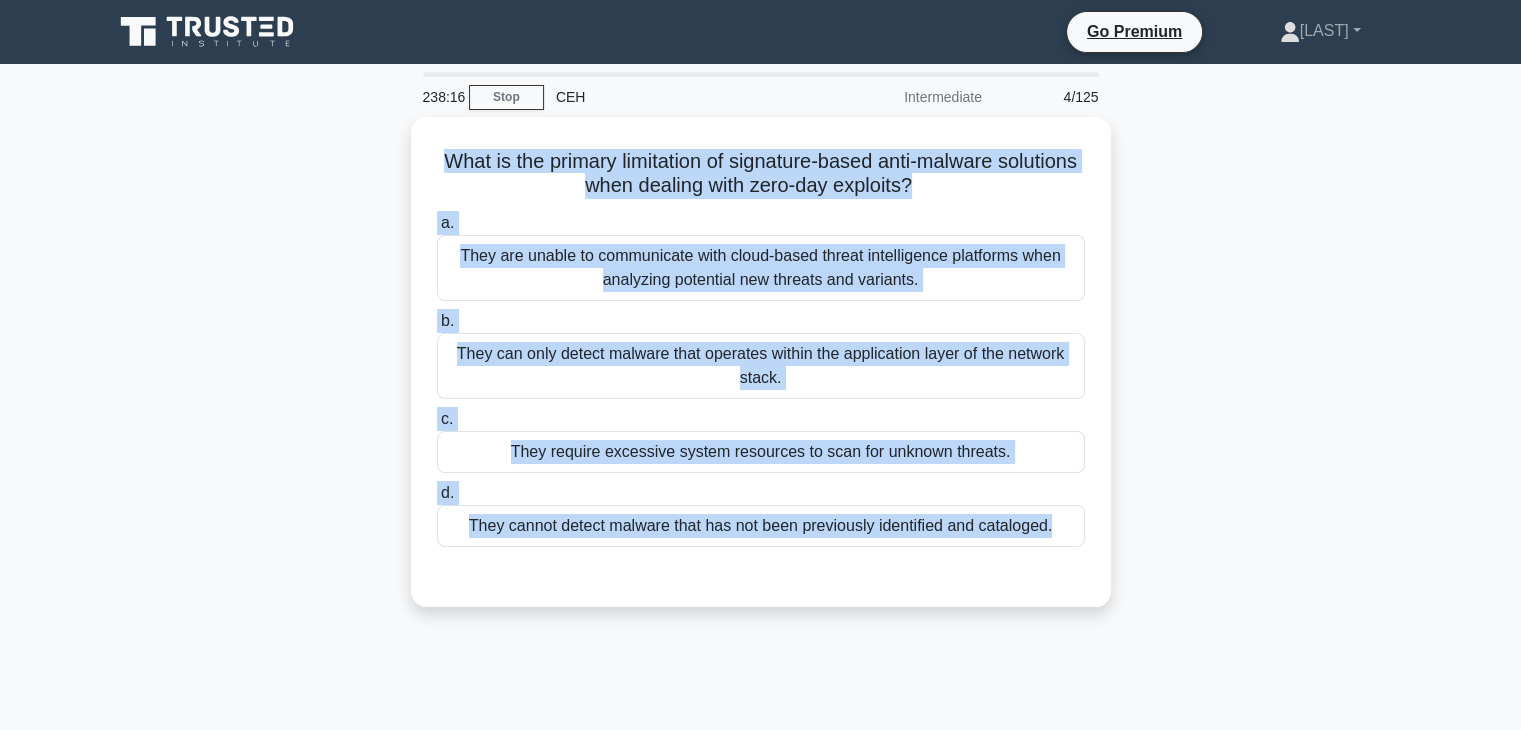 drag, startPoint x: 475, startPoint y: 153, endPoint x: 1213, endPoint y: 577, distance: 851.12866 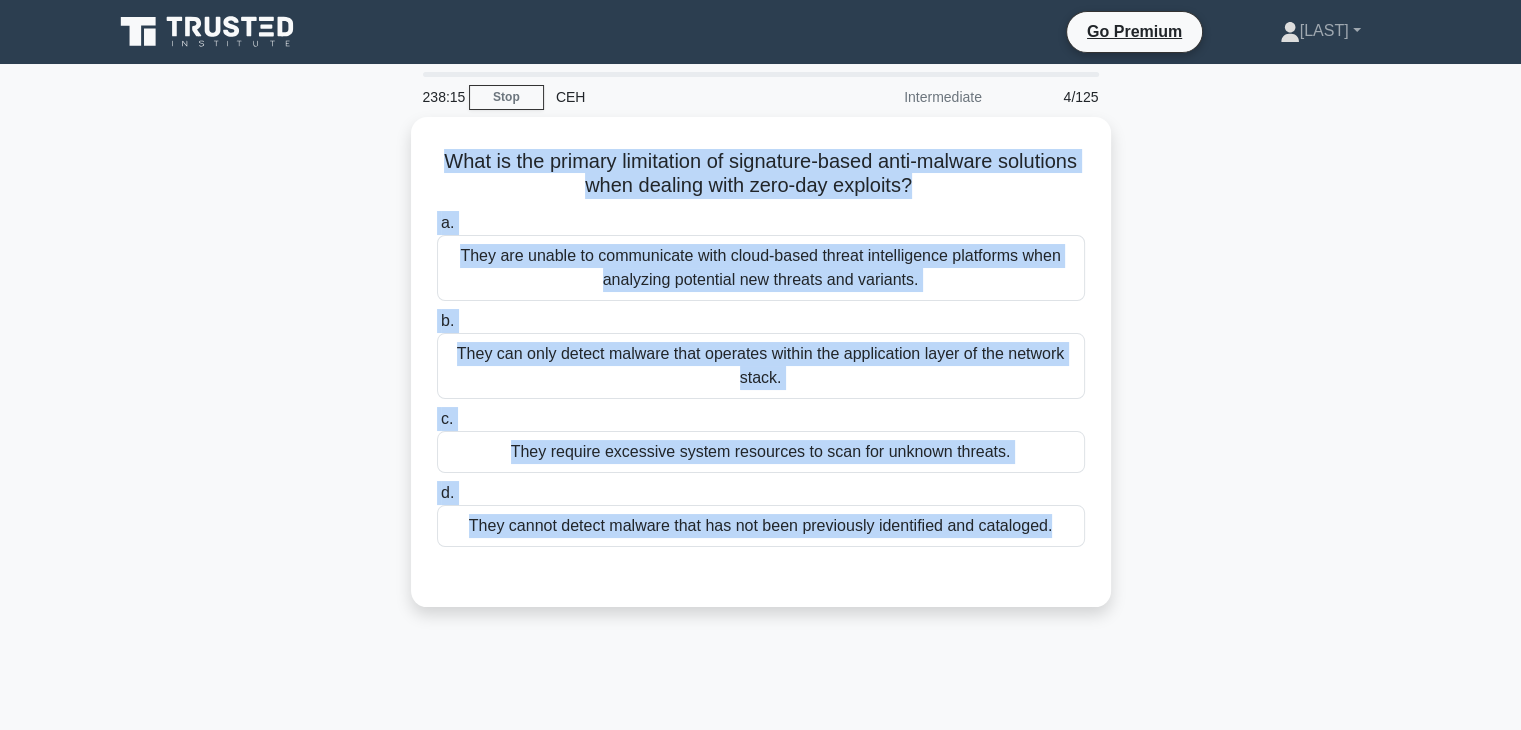 click on "What is the primary limitation of signature-based anti-malware solutions when dealing with zero-day exploits?
.spinner_0XTQ{transform-origin:center;animation:spinner_y6GP .75s linear infinite}@keyframes spinner_y6GP{100%{transform:rotate(360deg)}}
a.
They are unable to communicate with cloud-based threat intelligence platforms when analyzing potential new threats and variants.
b. c. d." at bounding box center [761, 374] 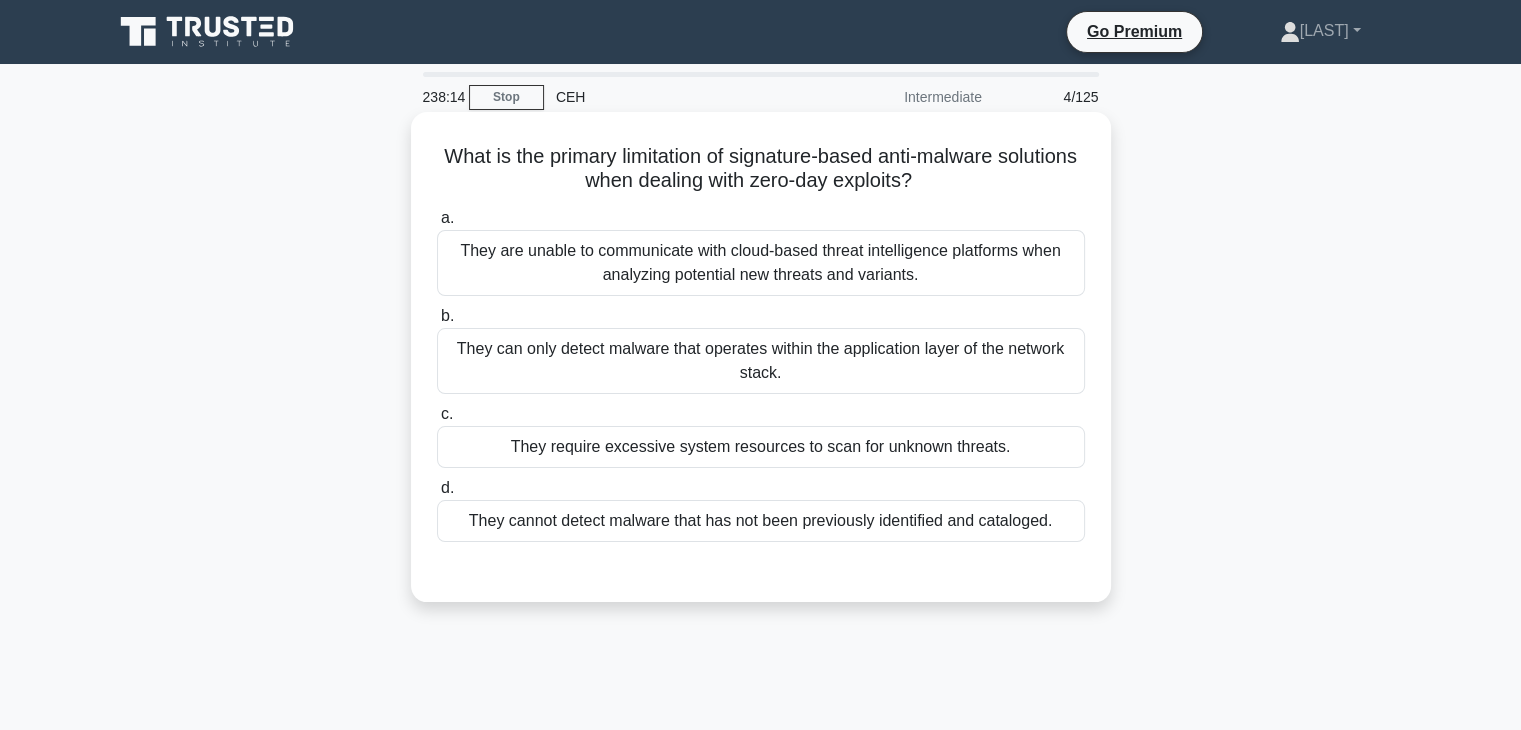 click on "They are unable to communicate with cloud-based threat intelligence platforms when analyzing potential new threats and variants." at bounding box center [761, 263] 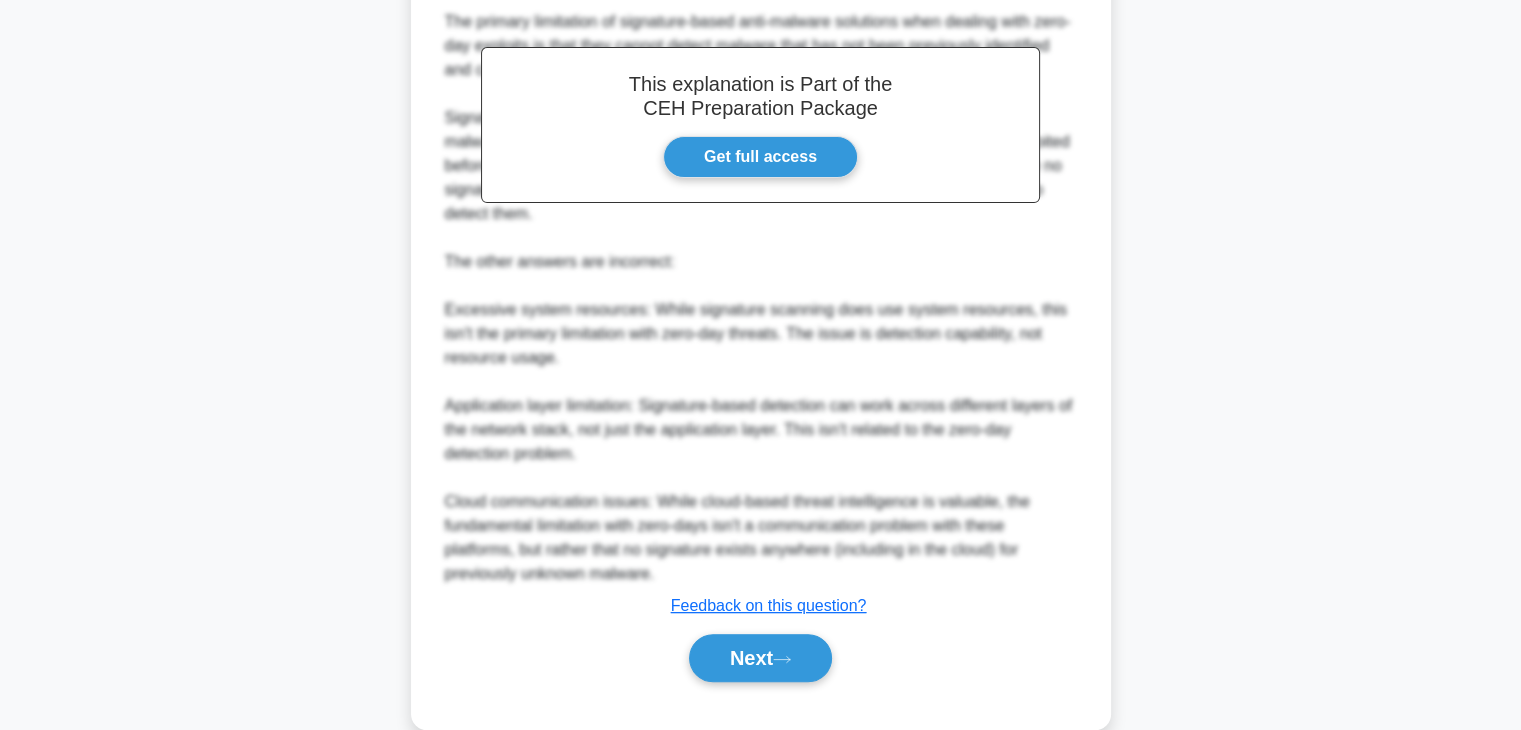 scroll, scrollTop: 607, scrollLeft: 0, axis: vertical 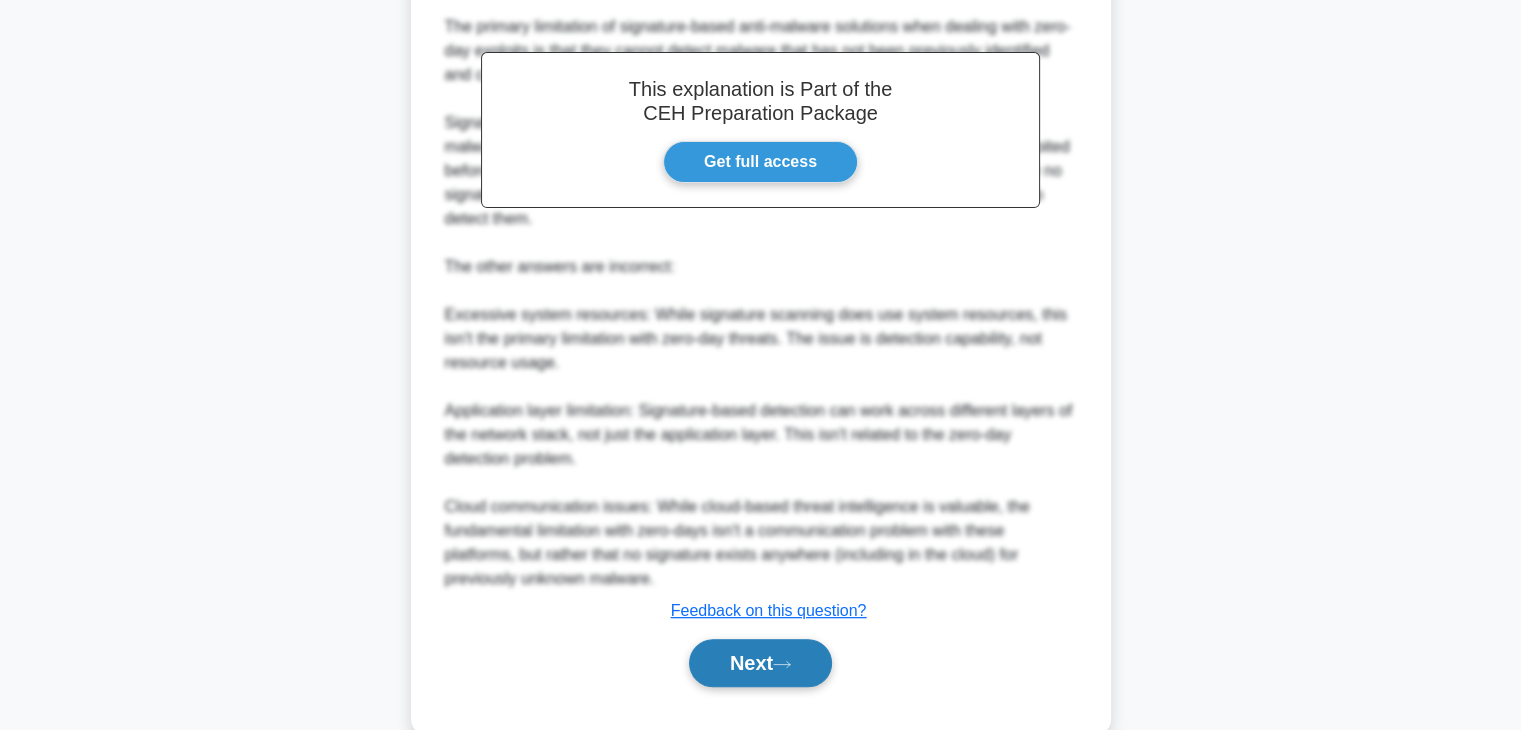 click on "Next" at bounding box center [760, 663] 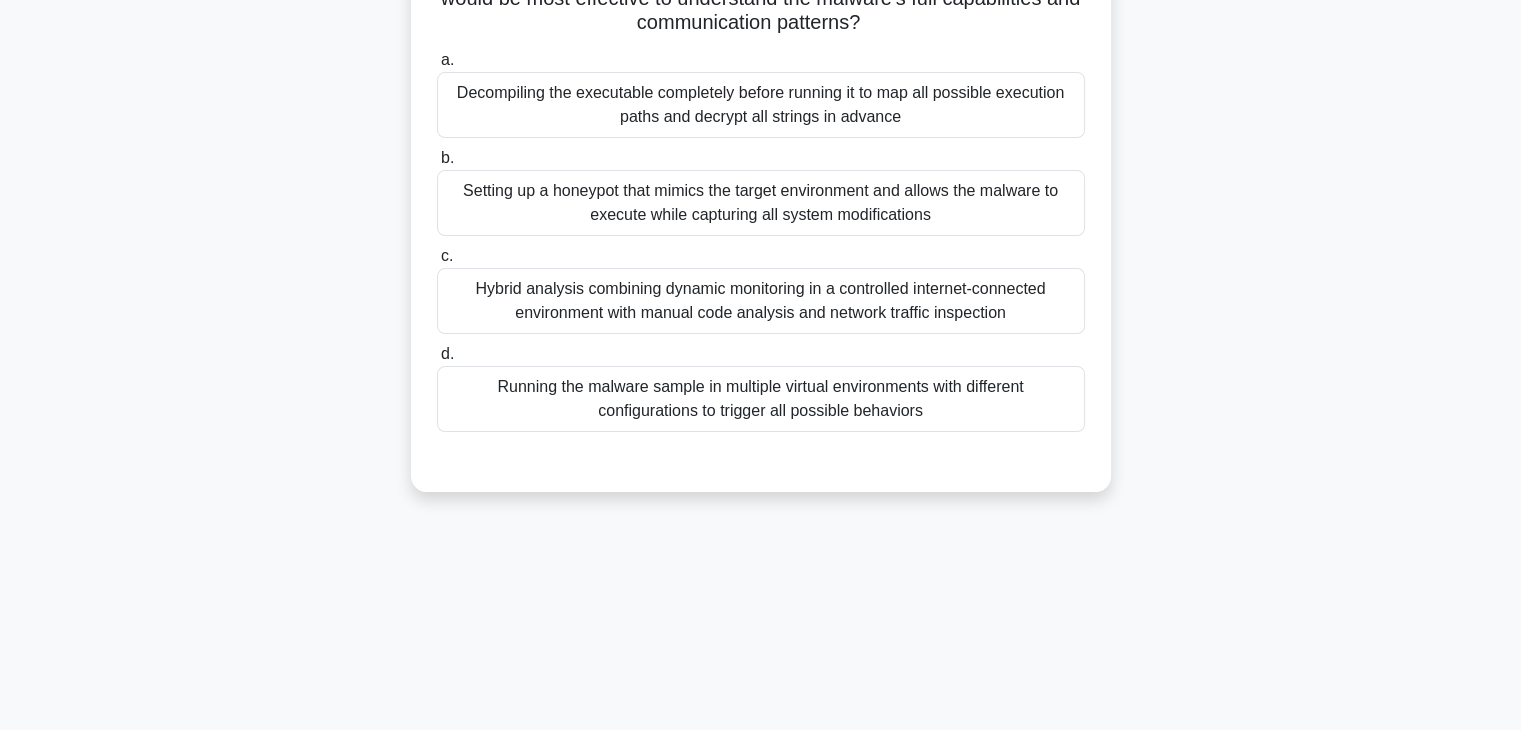 scroll, scrollTop: 0, scrollLeft: 0, axis: both 